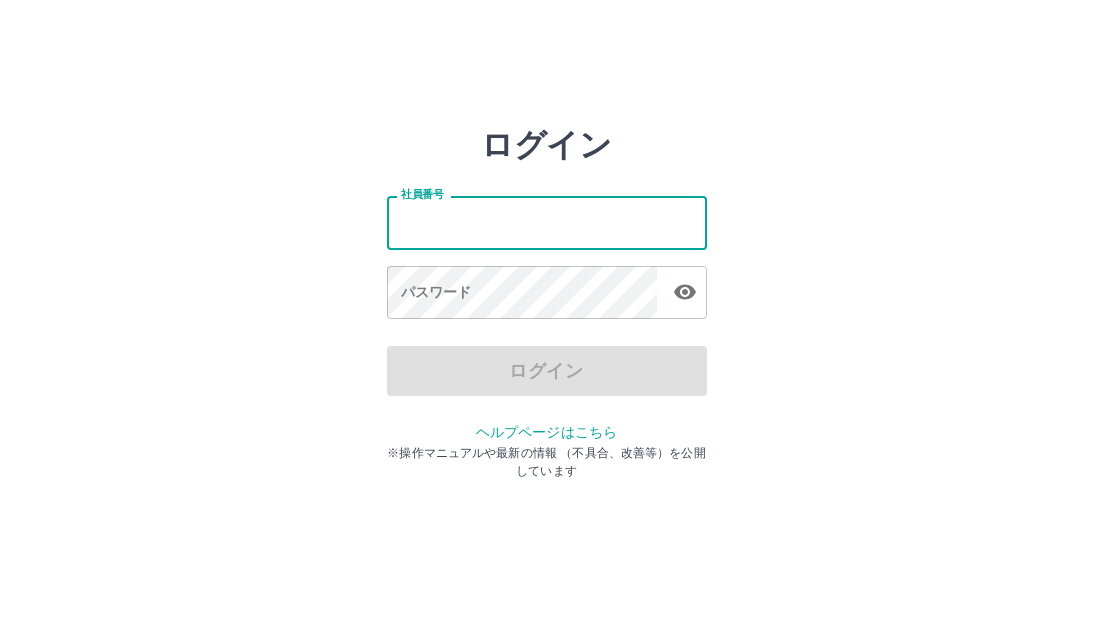 scroll, scrollTop: 0, scrollLeft: 0, axis: both 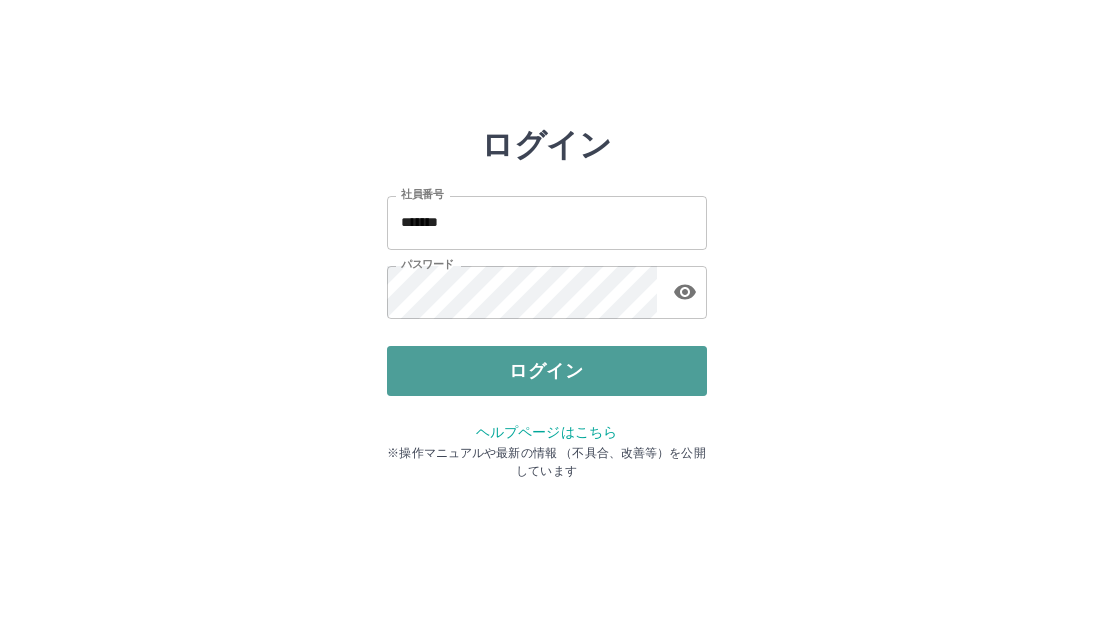 click on "ログイン" at bounding box center (547, 371) 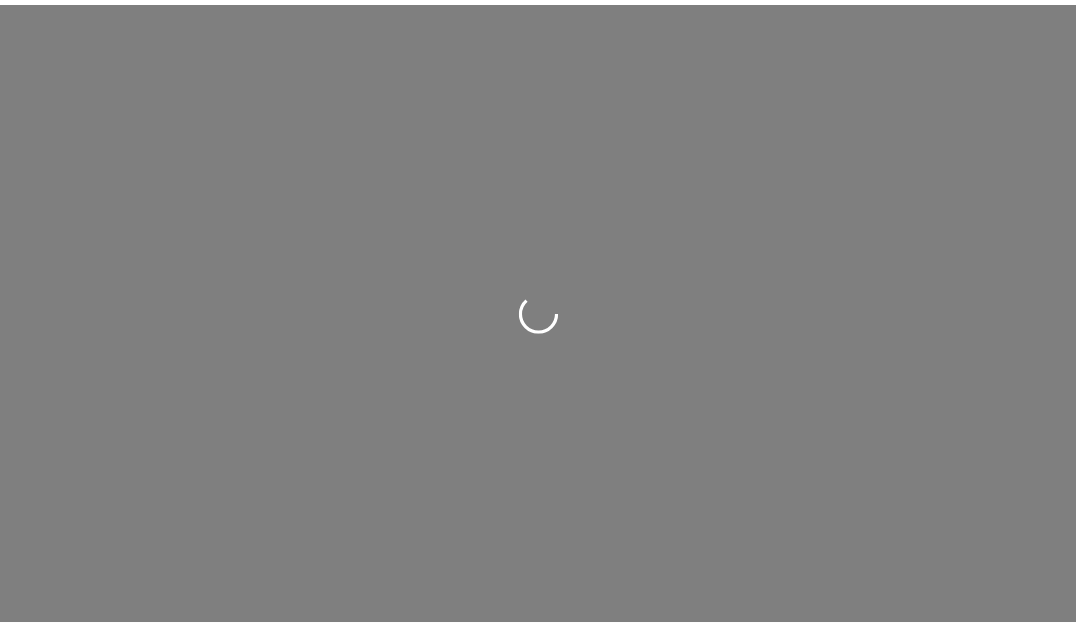 scroll, scrollTop: 0, scrollLeft: 0, axis: both 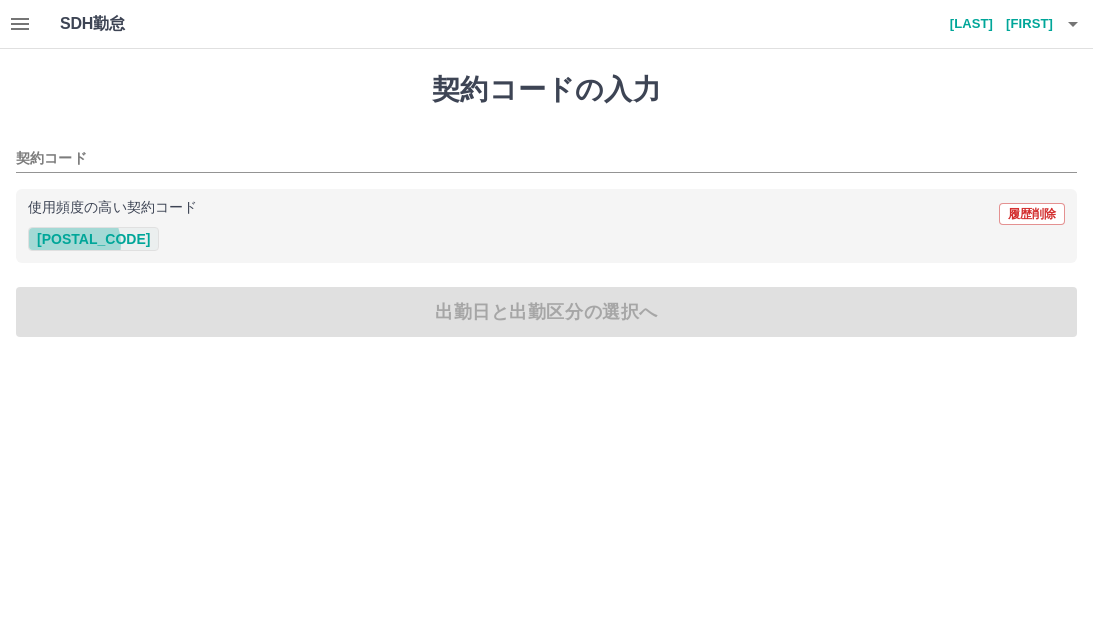 click on "[POSTAL_CODE]" at bounding box center [93, 239] 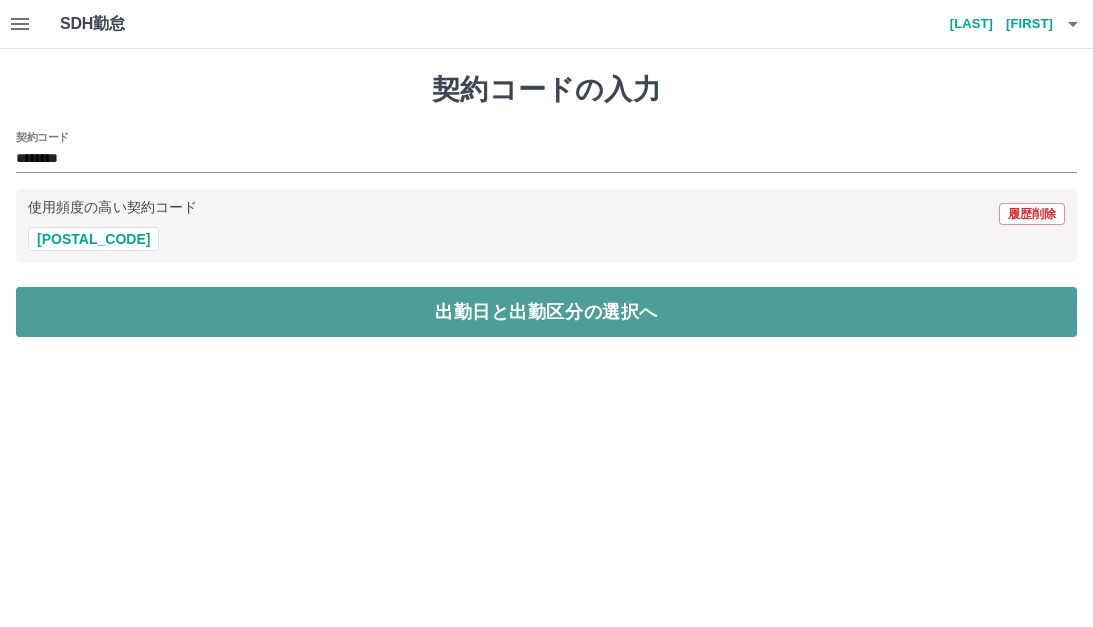 click on "出勤日と出勤区分の選択へ" at bounding box center (546, 312) 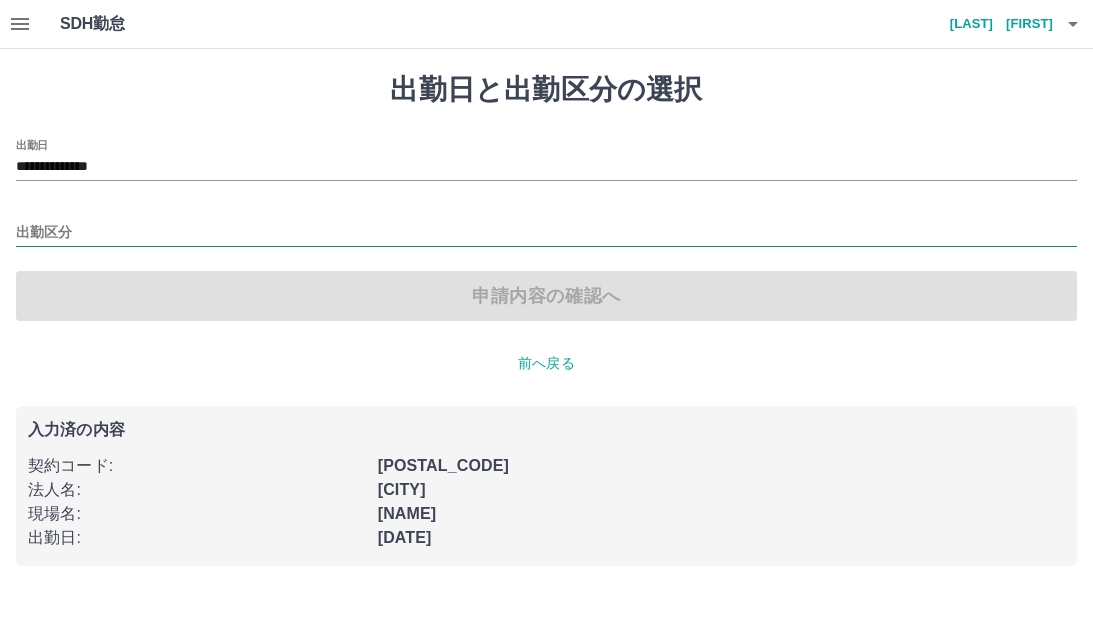 click on "出勤区分" at bounding box center [546, 233] 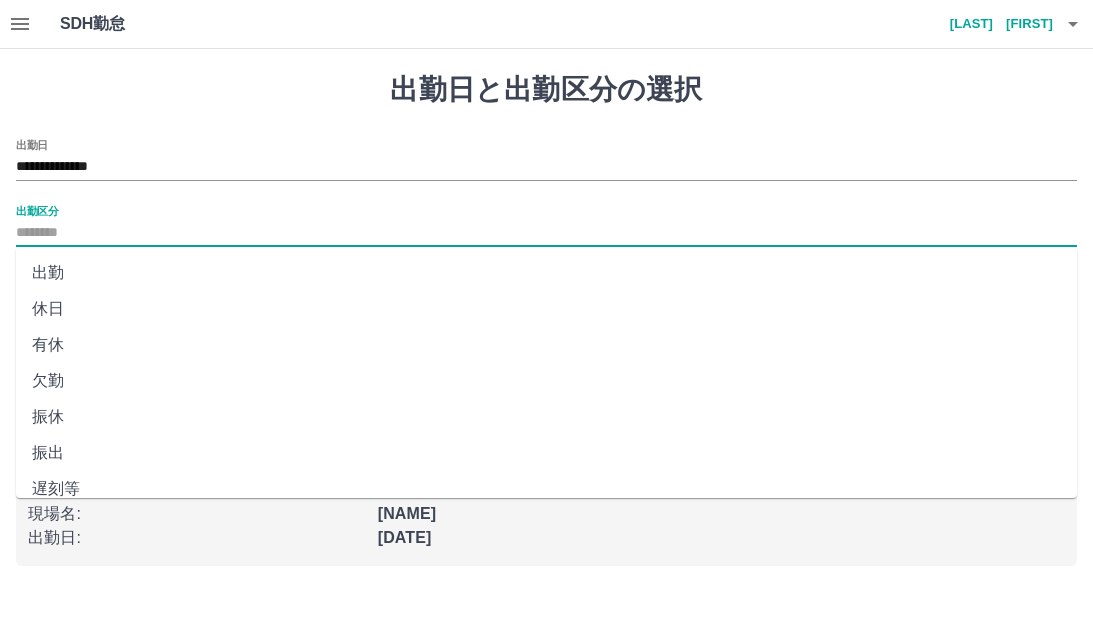 click on "出勤" at bounding box center (546, 273) 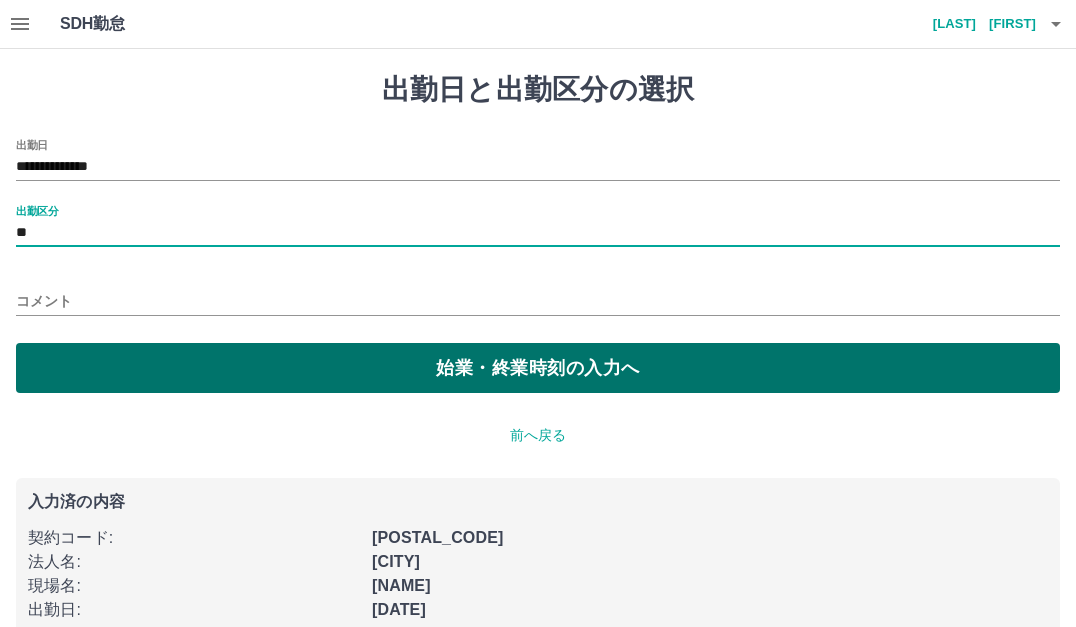 click on "始業・終業時刻の入力へ" at bounding box center (538, 368) 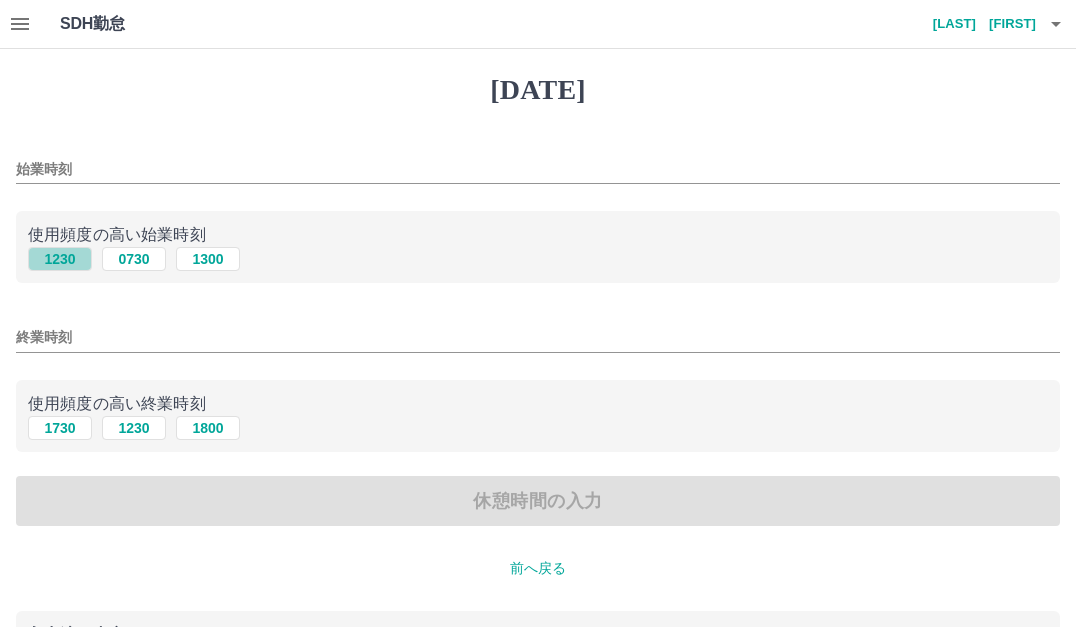 click on "1230" at bounding box center (60, 259) 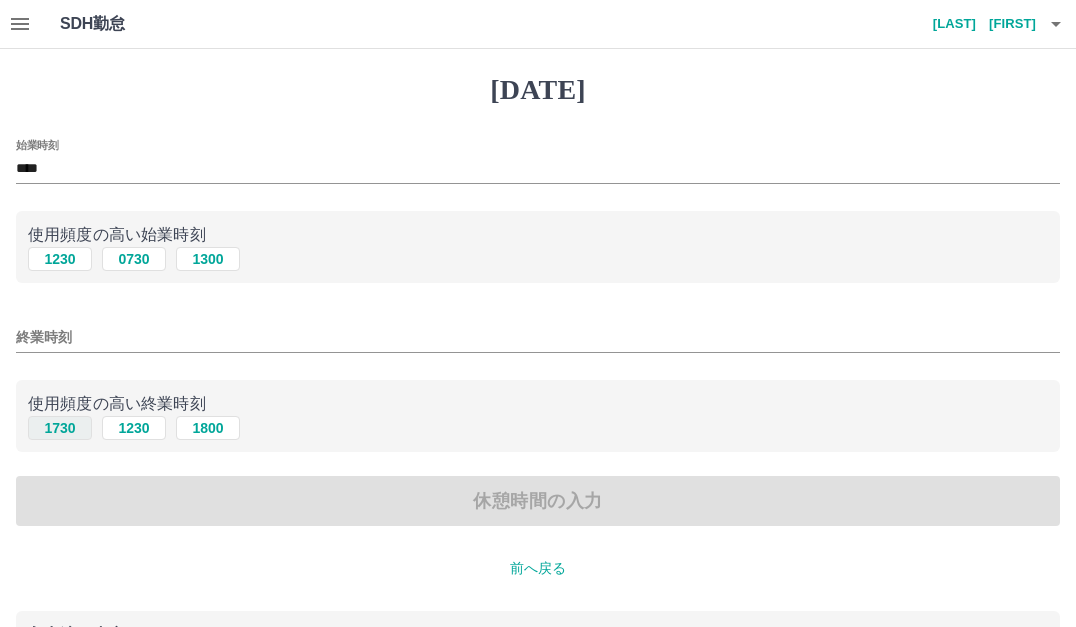 click on "1730" at bounding box center (60, 428) 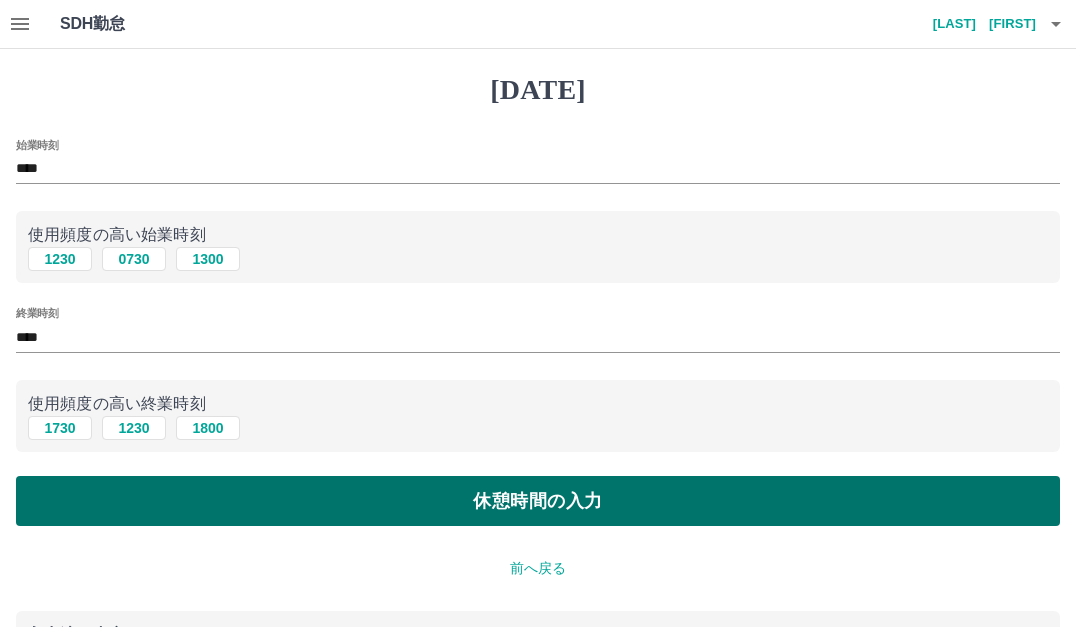 click on "休憩時間の入力" at bounding box center [538, 501] 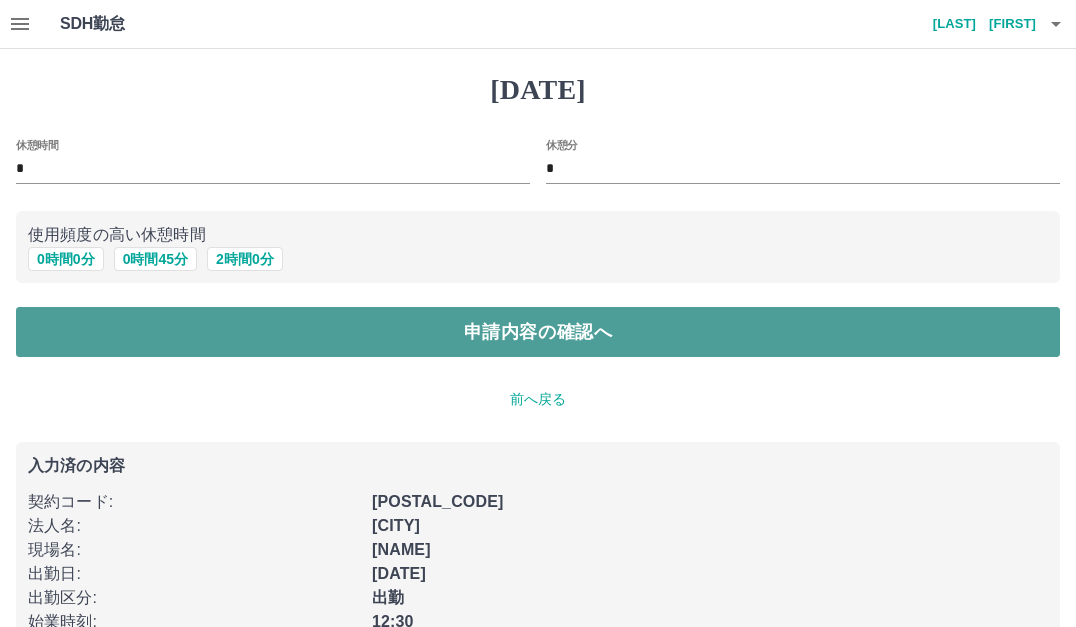drag, startPoint x: 324, startPoint y: 320, endPoint x: 332, endPoint y: 328, distance: 11.313708 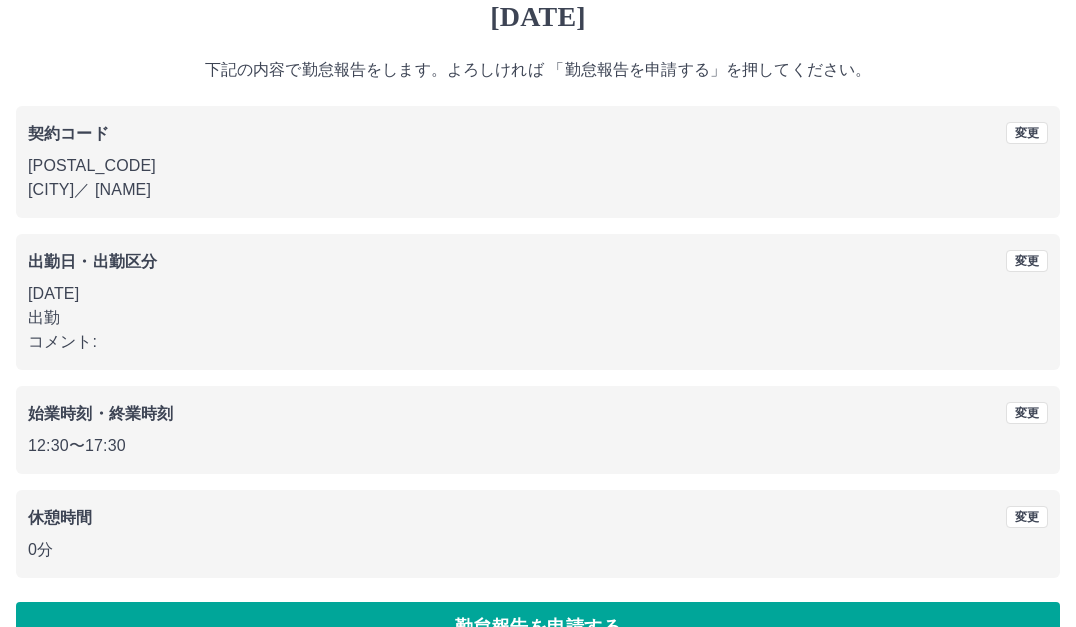 scroll, scrollTop: 122, scrollLeft: 0, axis: vertical 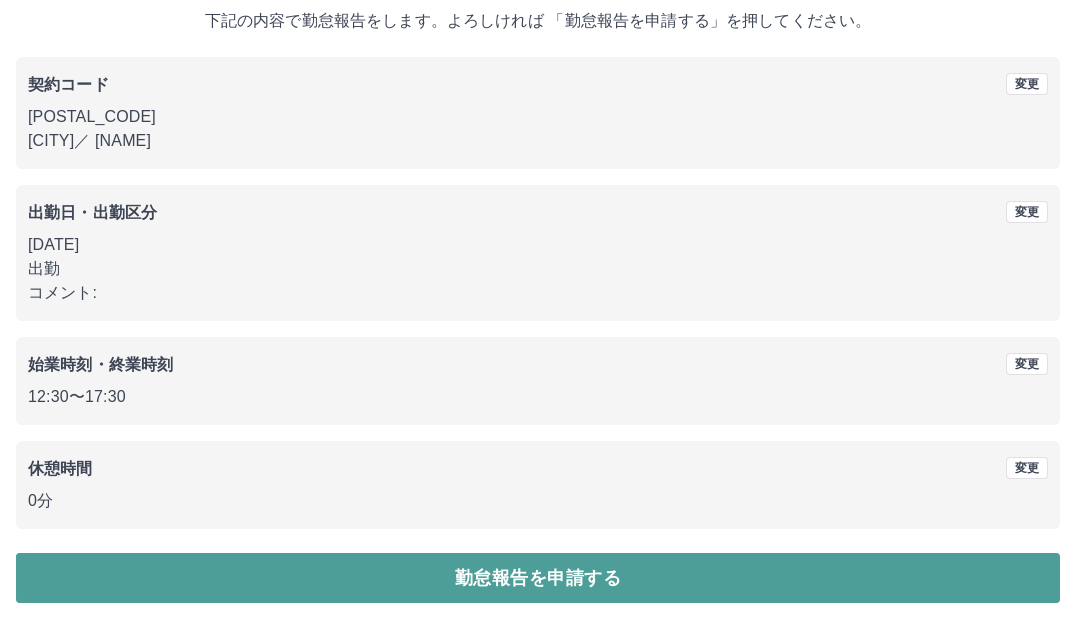 drag, startPoint x: 863, startPoint y: 571, endPoint x: 864, endPoint y: 561, distance: 10.049875 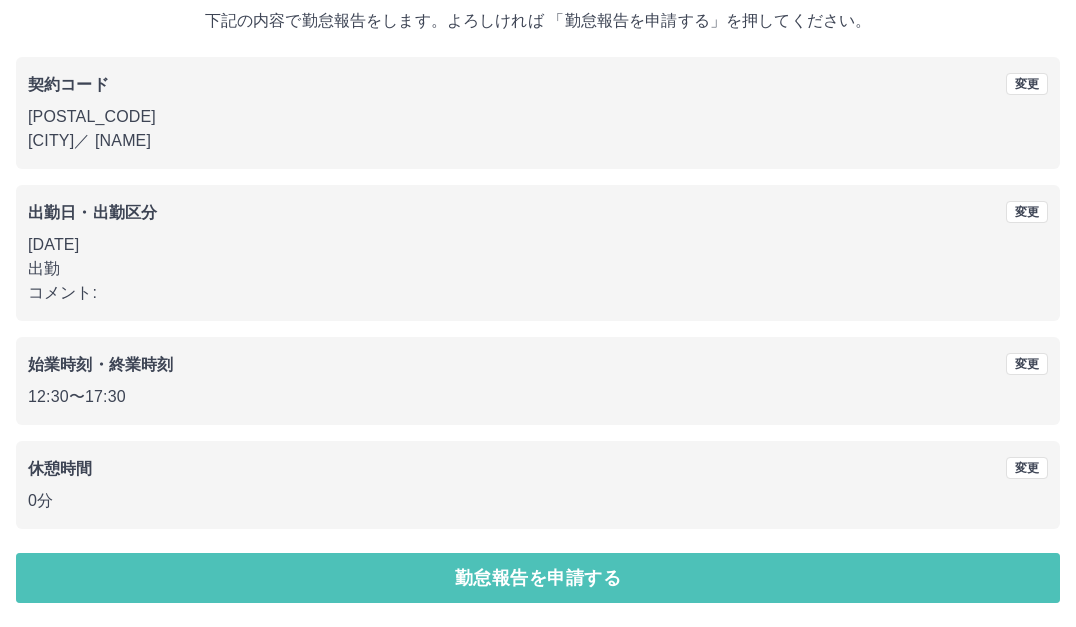 click on "勤怠報告を申請する" at bounding box center [538, 578] 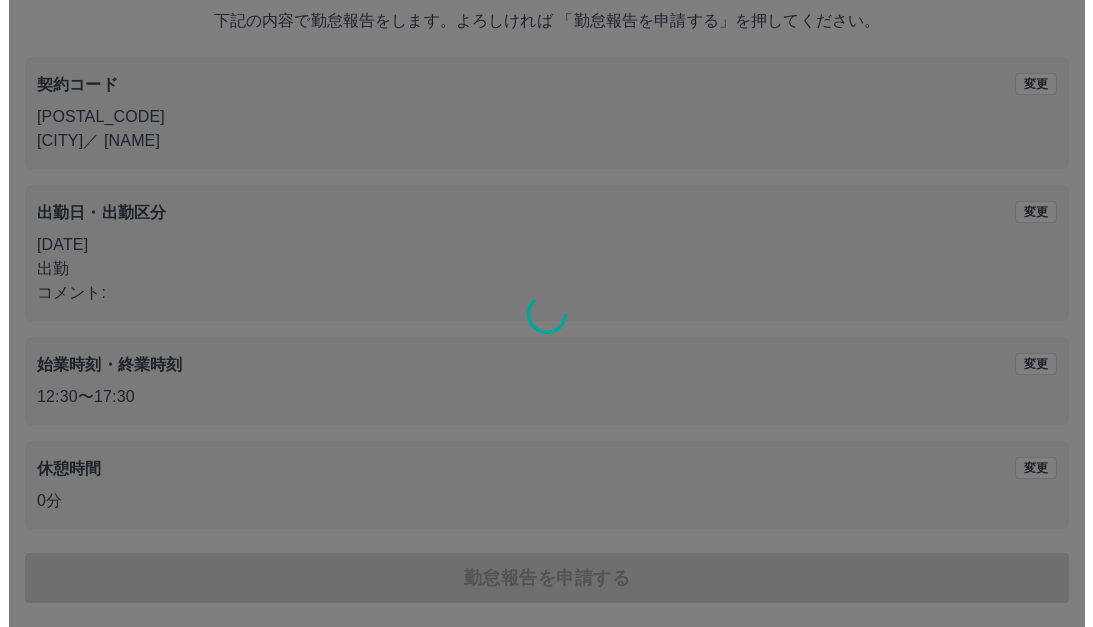 scroll, scrollTop: 0, scrollLeft: 0, axis: both 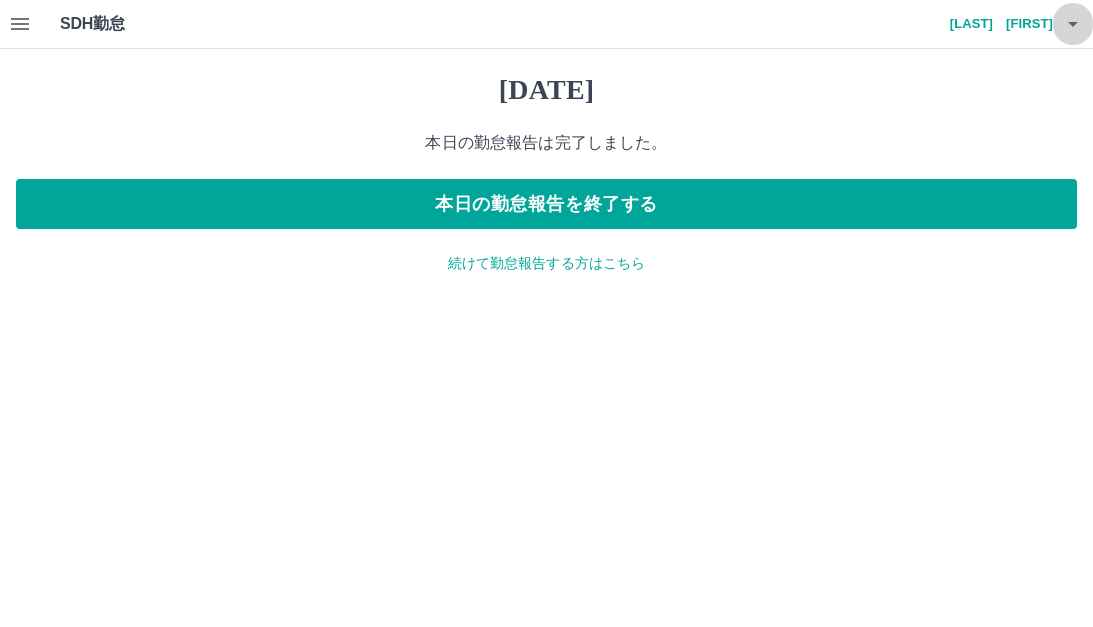 click 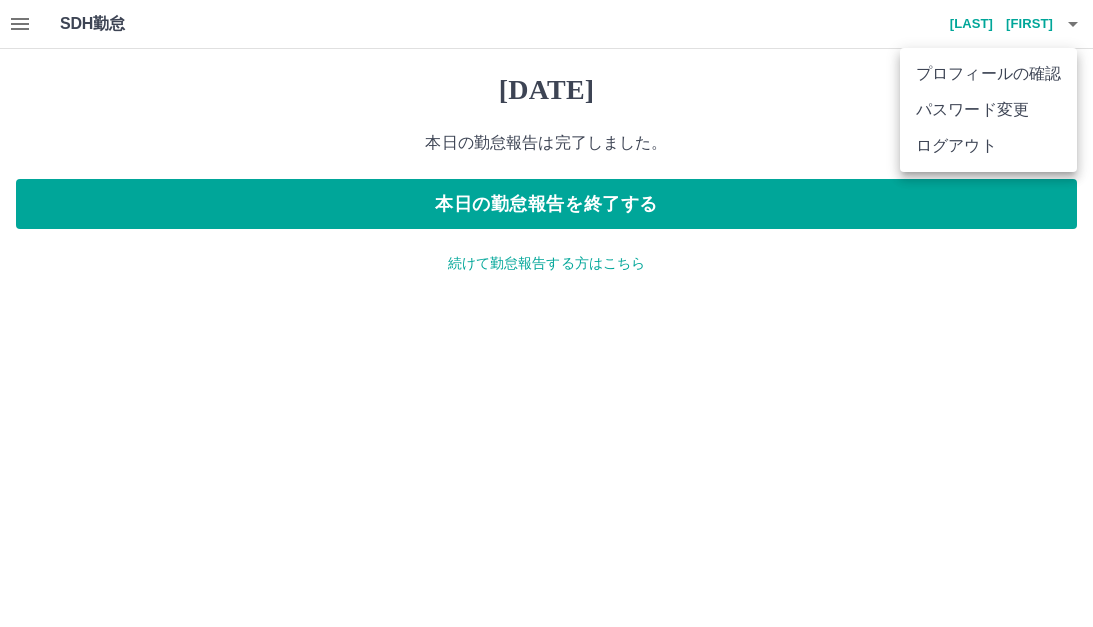 click on "ログアウト" at bounding box center [988, 146] 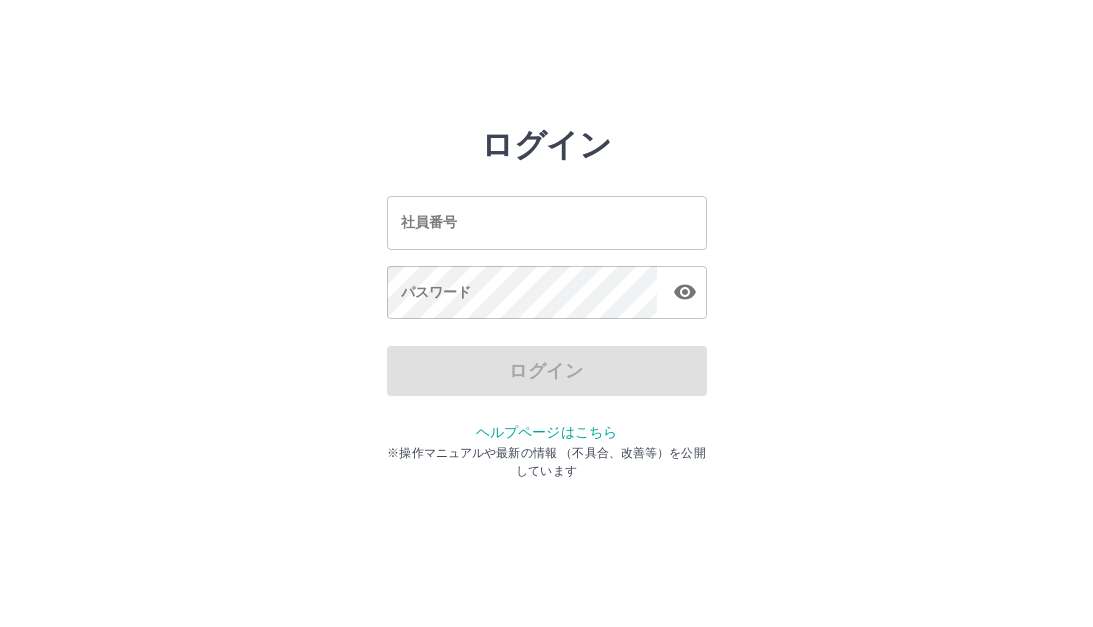 scroll, scrollTop: 0, scrollLeft: 0, axis: both 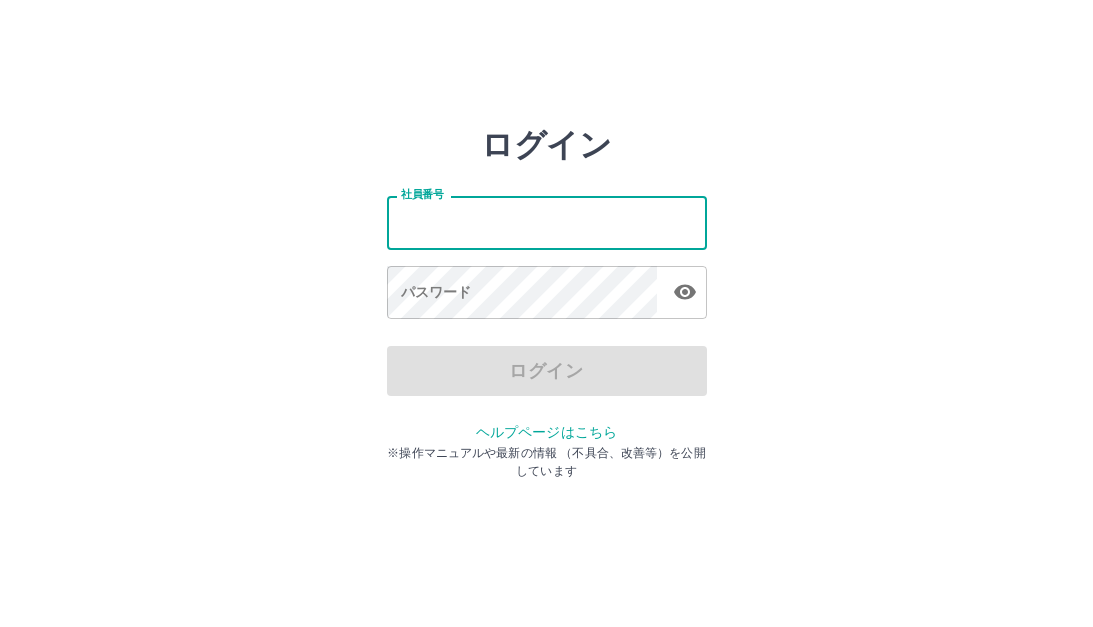 click on "社員番号" at bounding box center [547, 222] 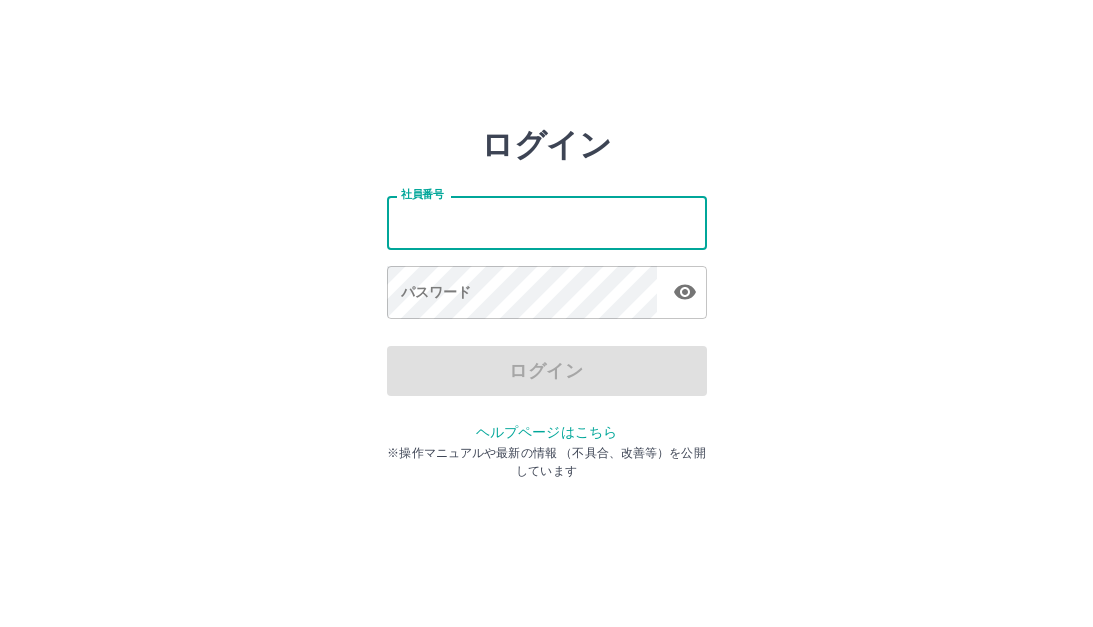 type on "*******" 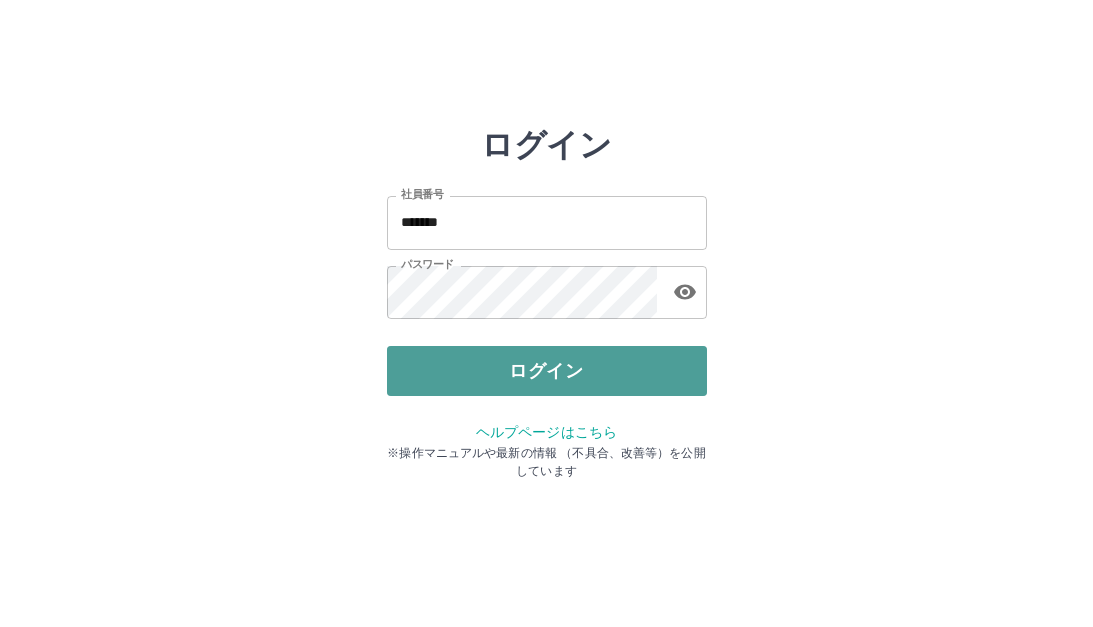 click on "ログイン" at bounding box center (547, 371) 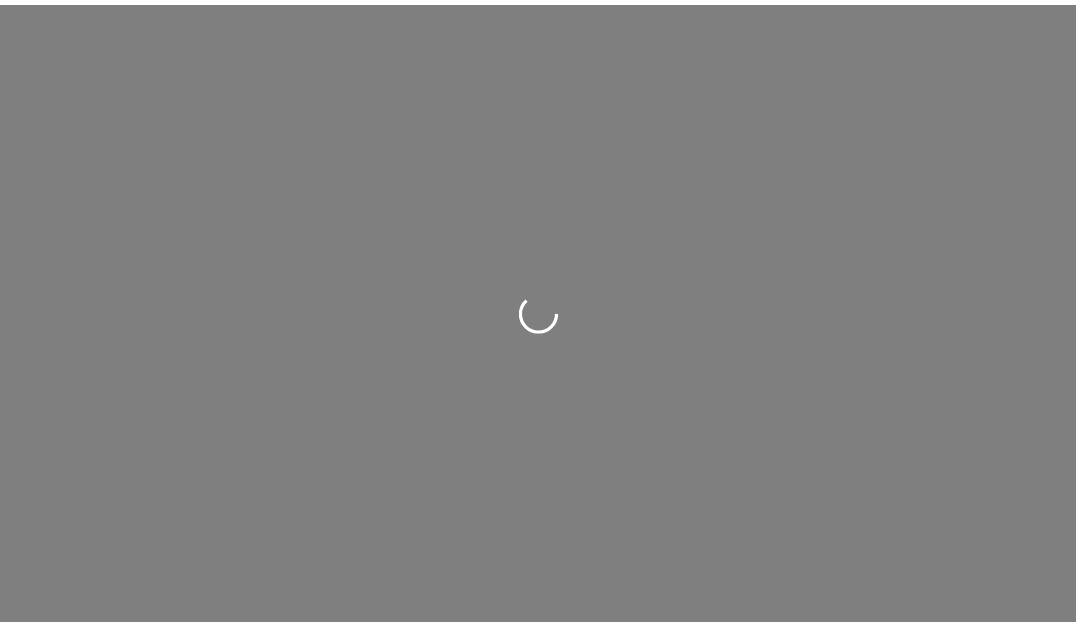 scroll, scrollTop: 0, scrollLeft: 0, axis: both 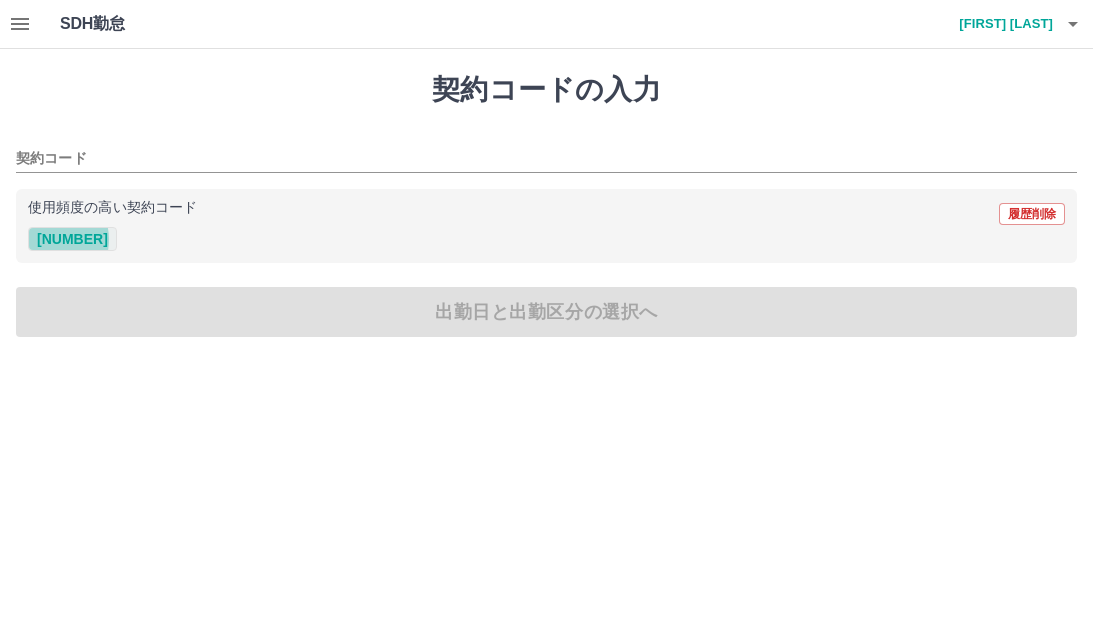 click on "42963010" at bounding box center (72, 239) 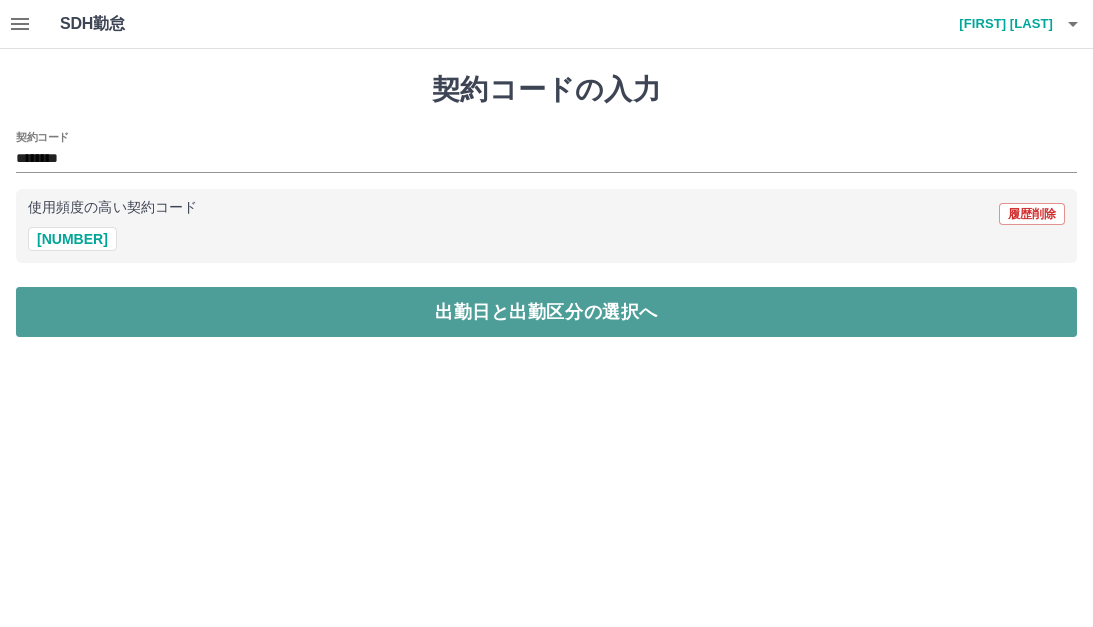 click on "出勤日と出勤区分の選択へ" at bounding box center [546, 312] 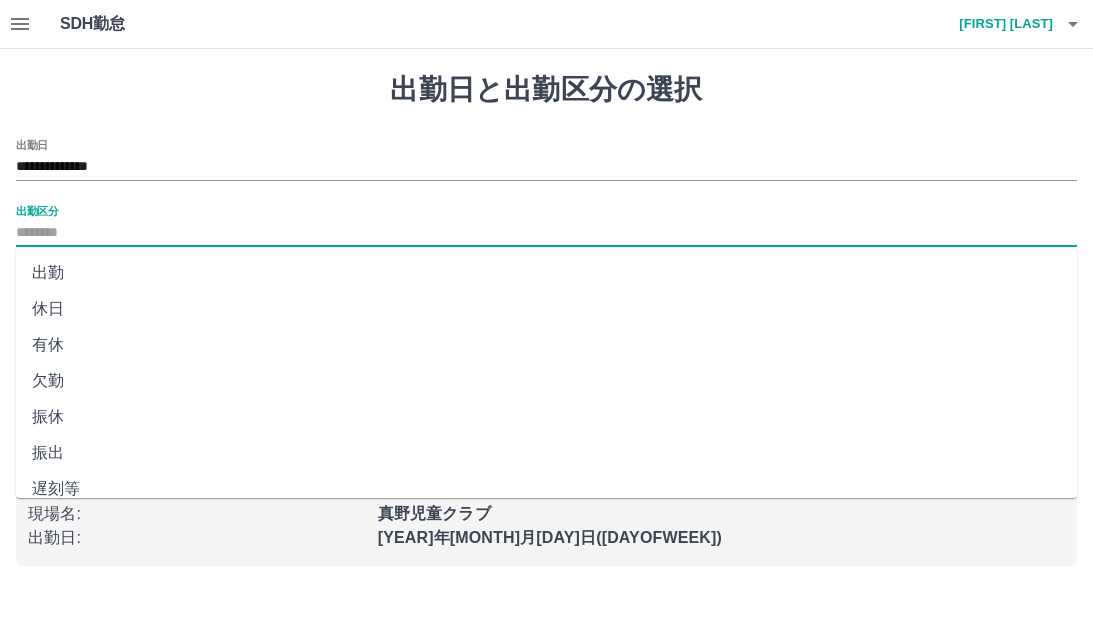 click on "出勤区分" at bounding box center [546, 233] 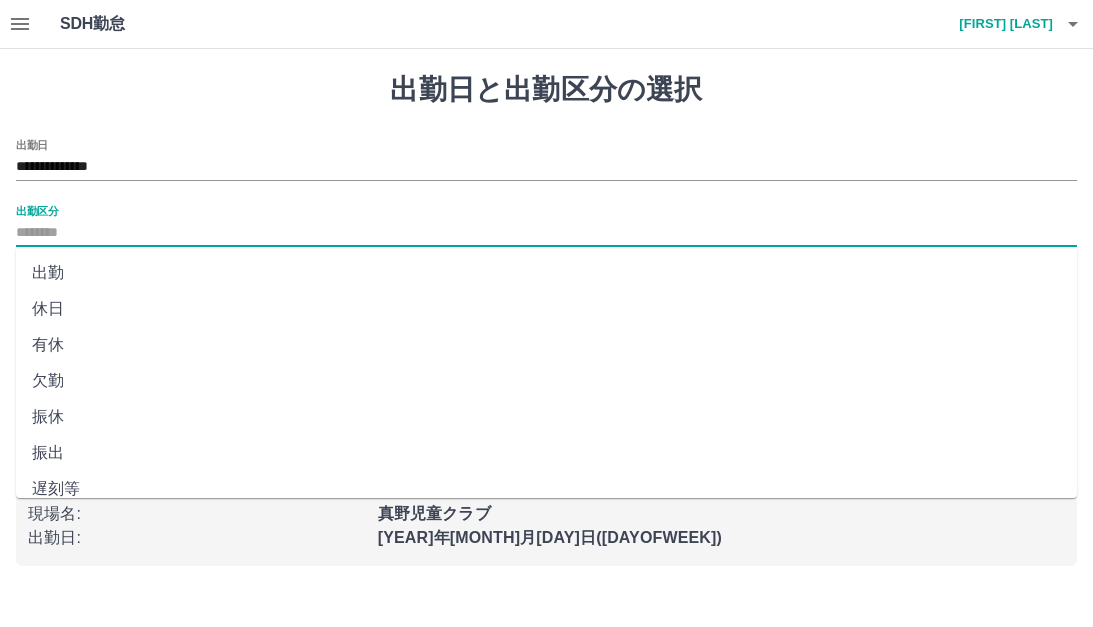 click on "出勤" at bounding box center [546, 273] 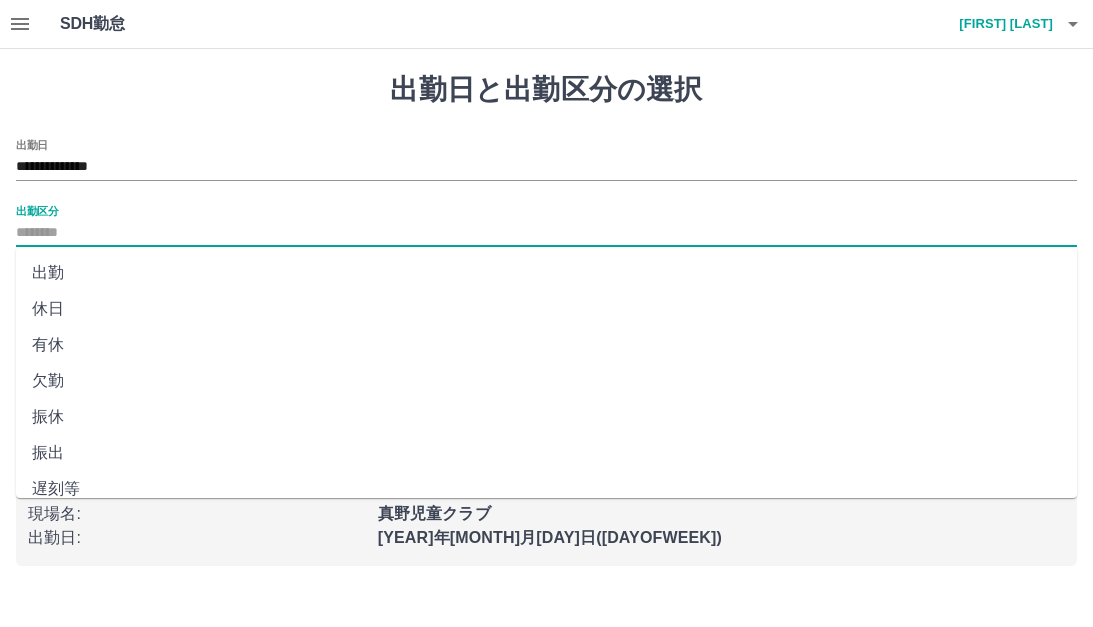 type on "**" 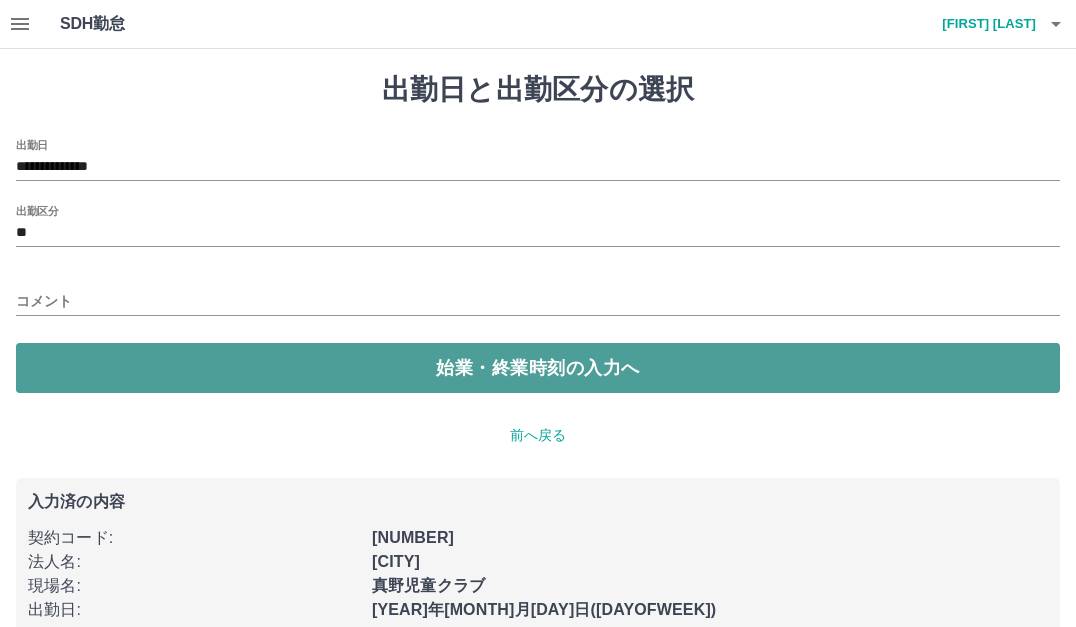 click on "始業・終業時刻の入力へ" at bounding box center (538, 368) 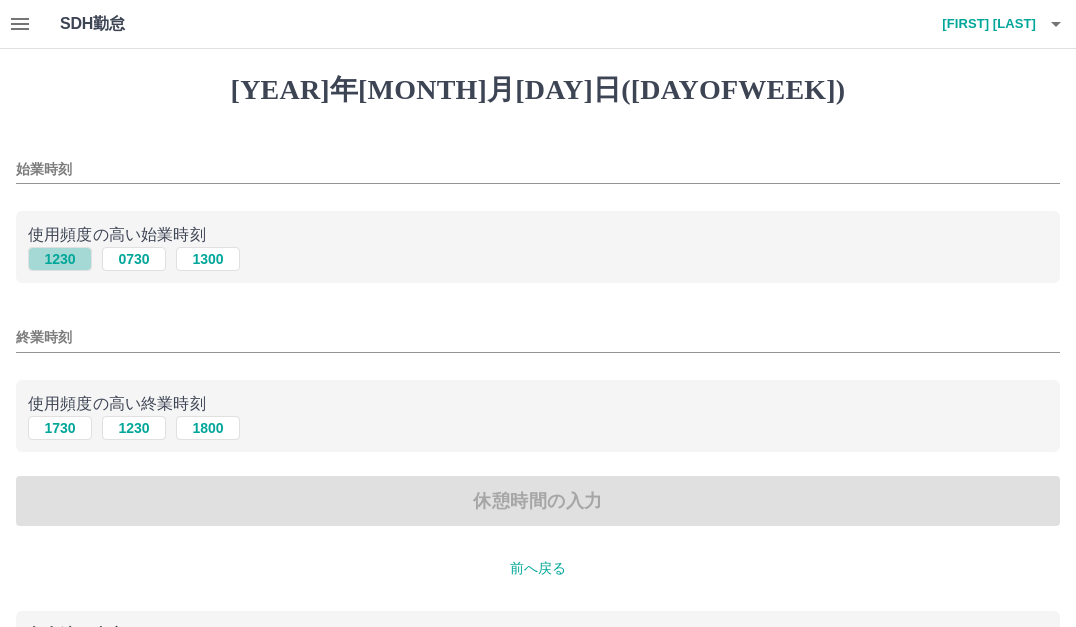 click on "1230" at bounding box center (60, 259) 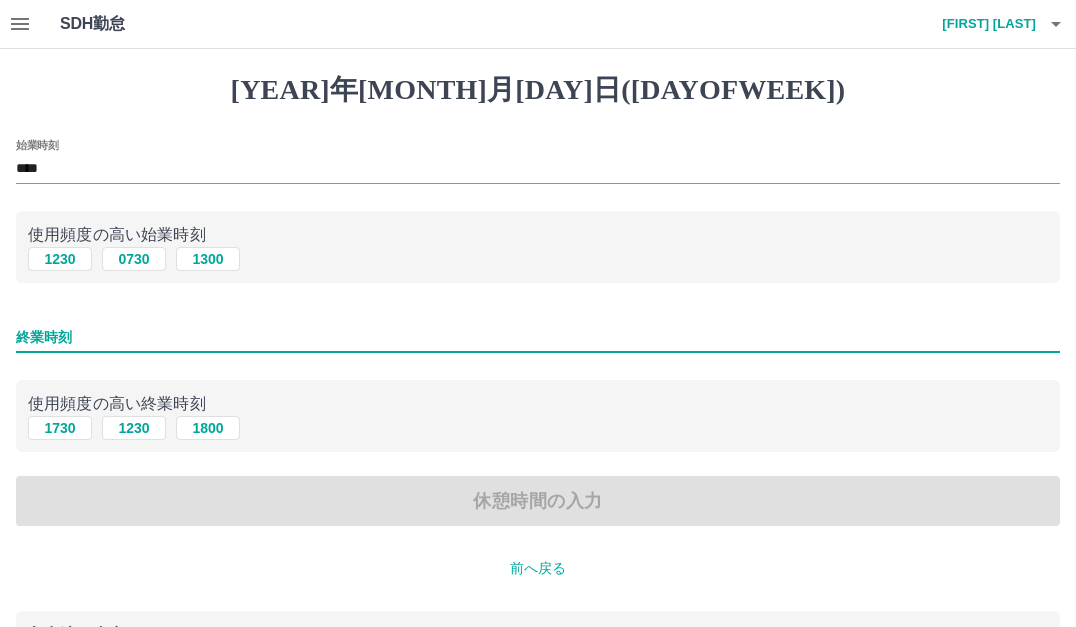 click on "終業時刻" at bounding box center [538, 337] 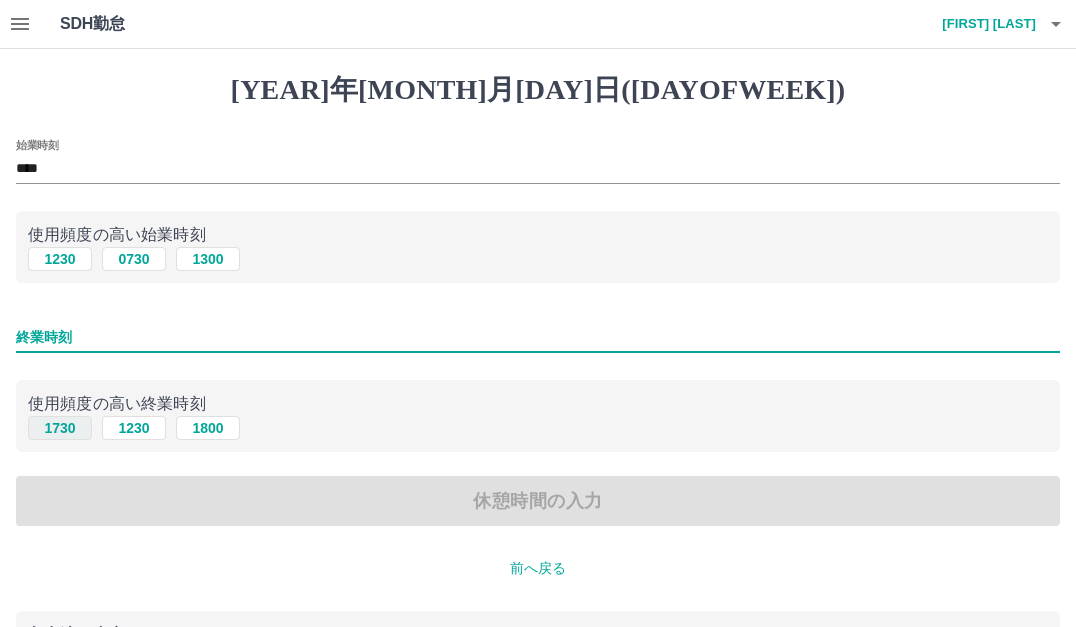 click on "1730" at bounding box center [60, 428] 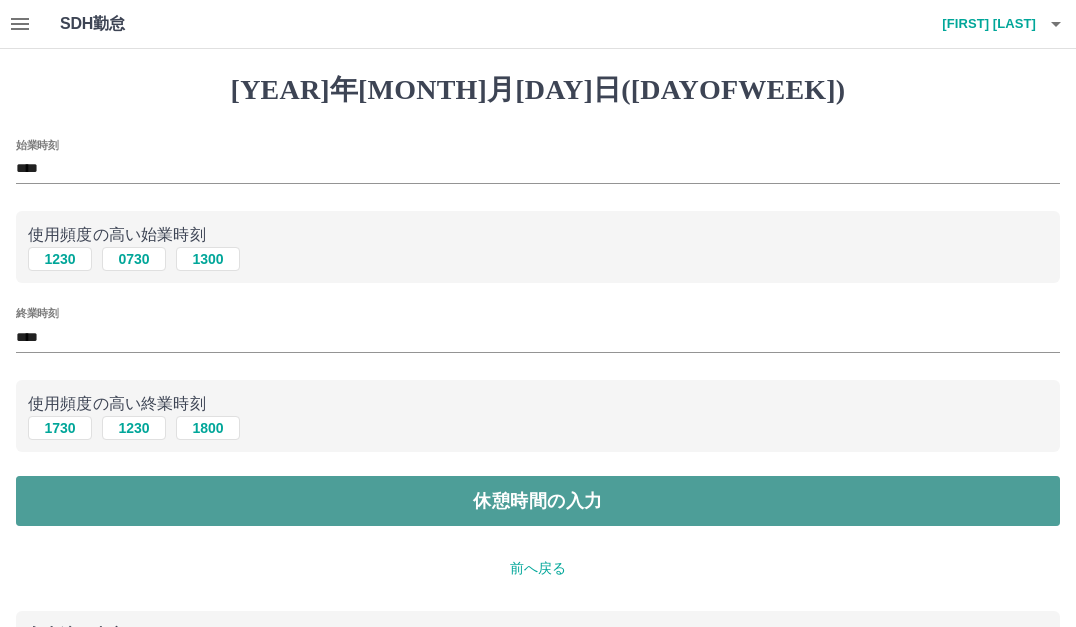 click on "休憩時間の入力" at bounding box center [538, 501] 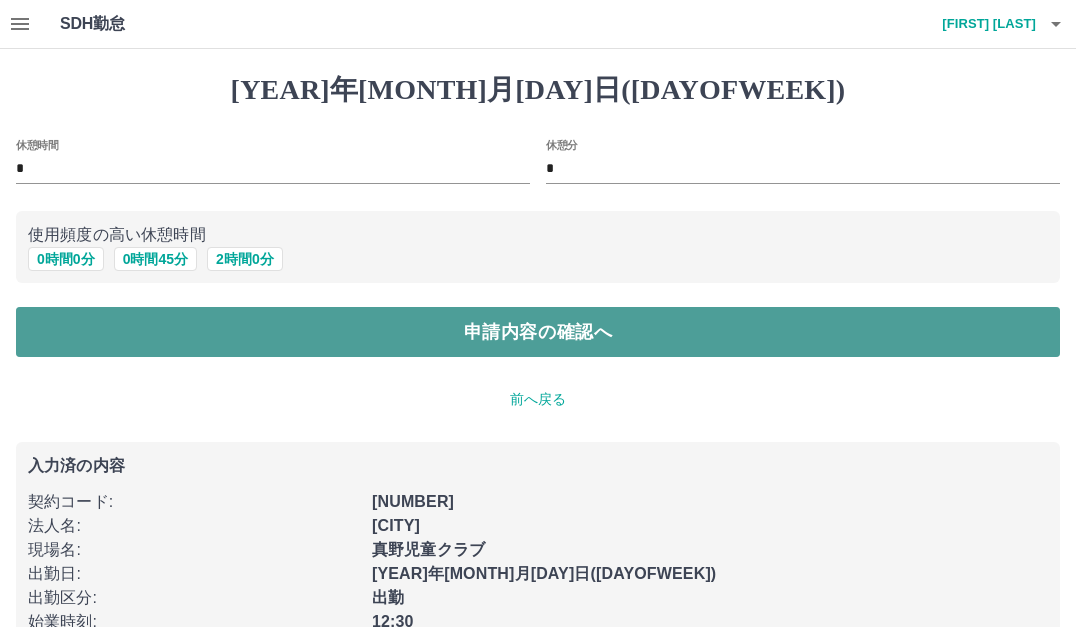 click on "申請内容の確認へ" at bounding box center [538, 332] 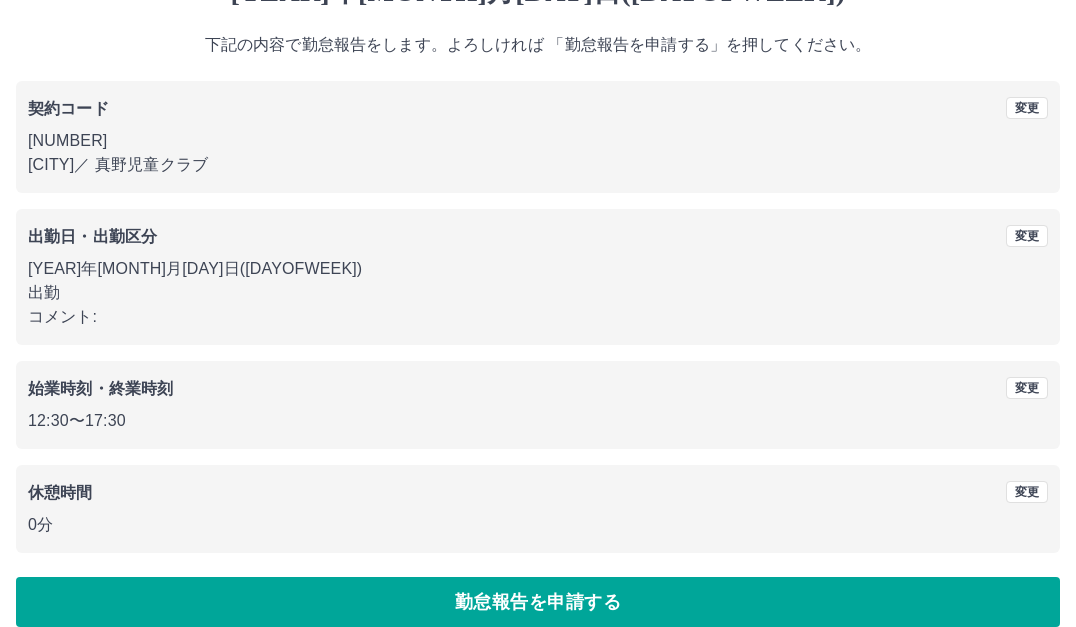 scroll, scrollTop: 122, scrollLeft: 0, axis: vertical 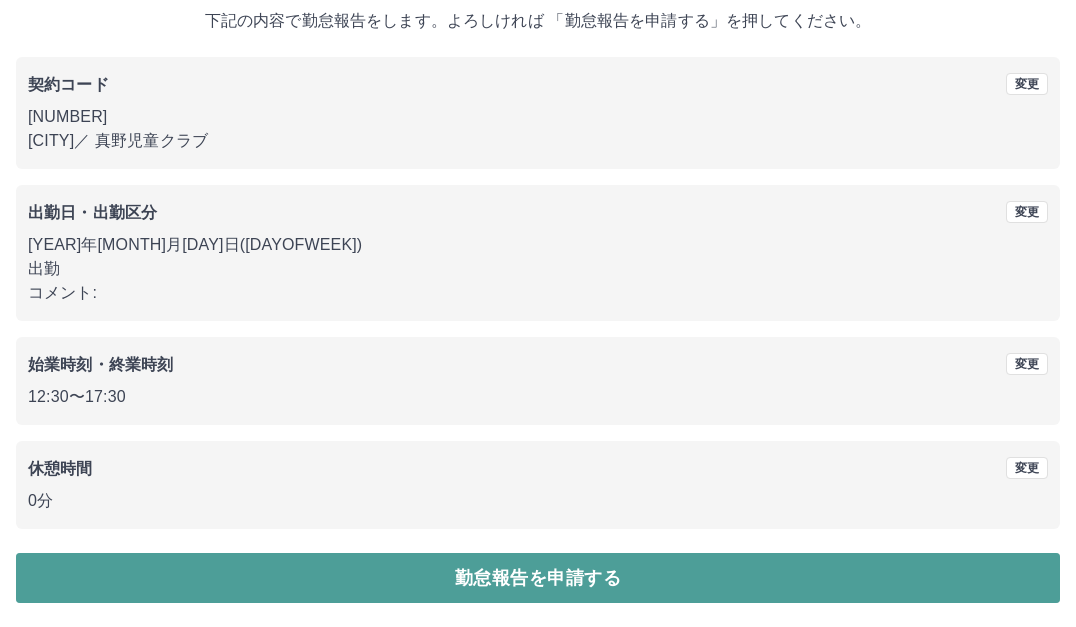 click on "勤怠報告を申請する" at bounding box center (538, 578) 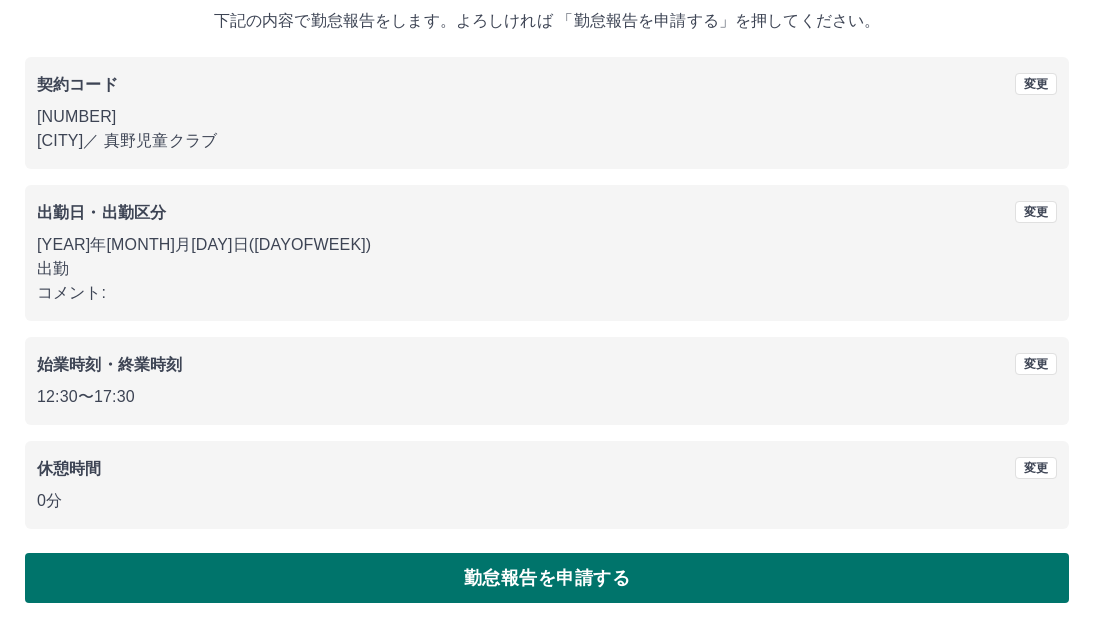 scroll, scrollTop: 0, scrollLeft: 0, axis: both 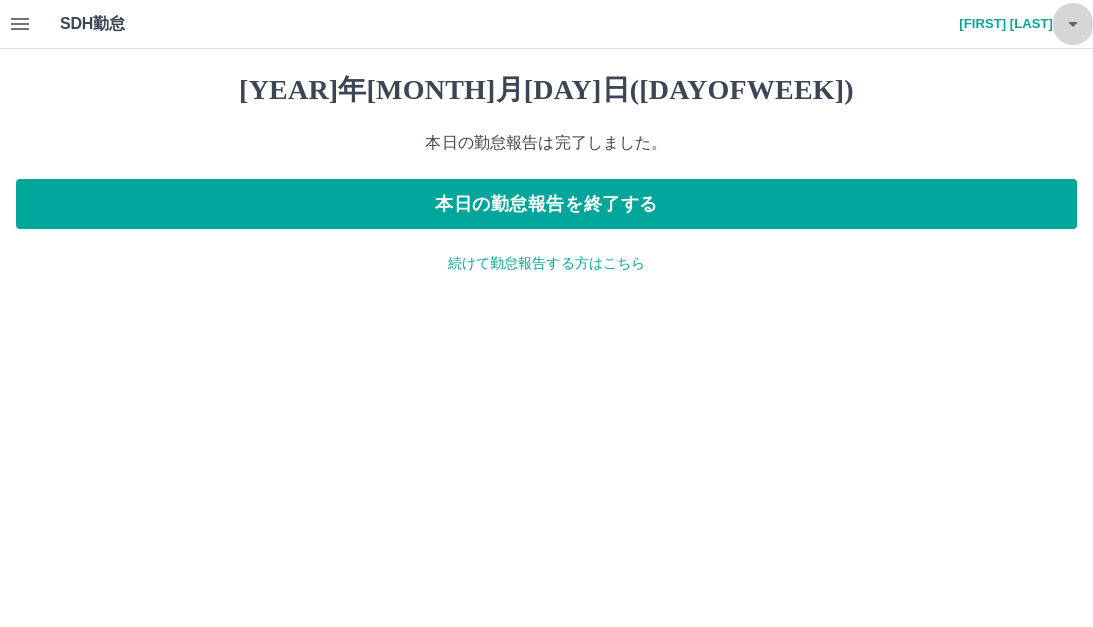 click 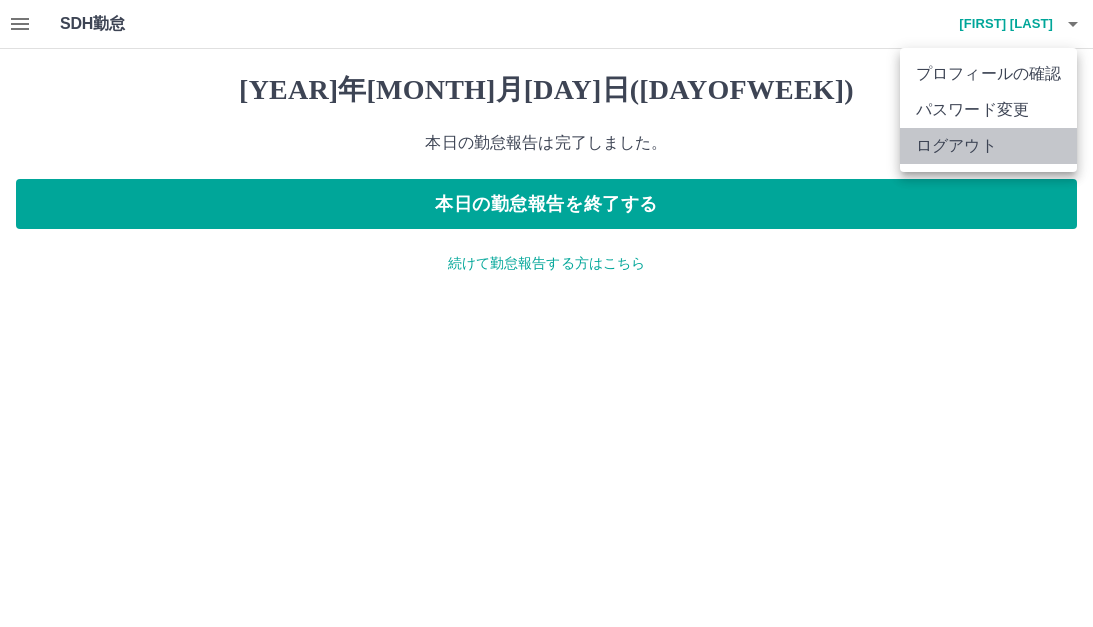 click on "ログアウト" at bounding box center [988, 146] 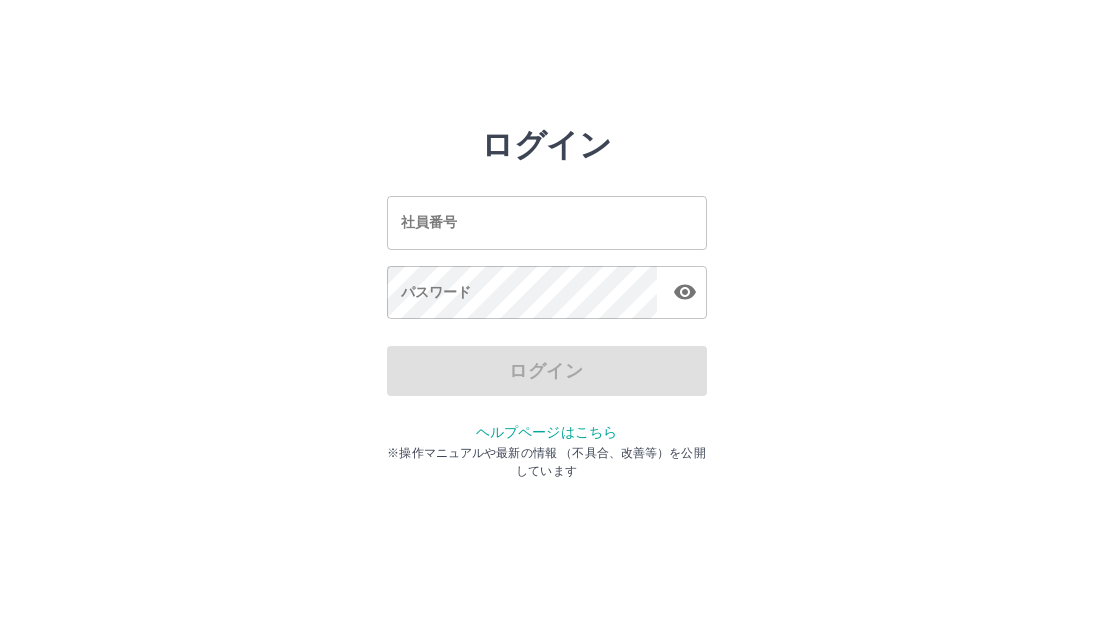 scroll, scrollTop: 0, scrollLeft: 0, axis: both 